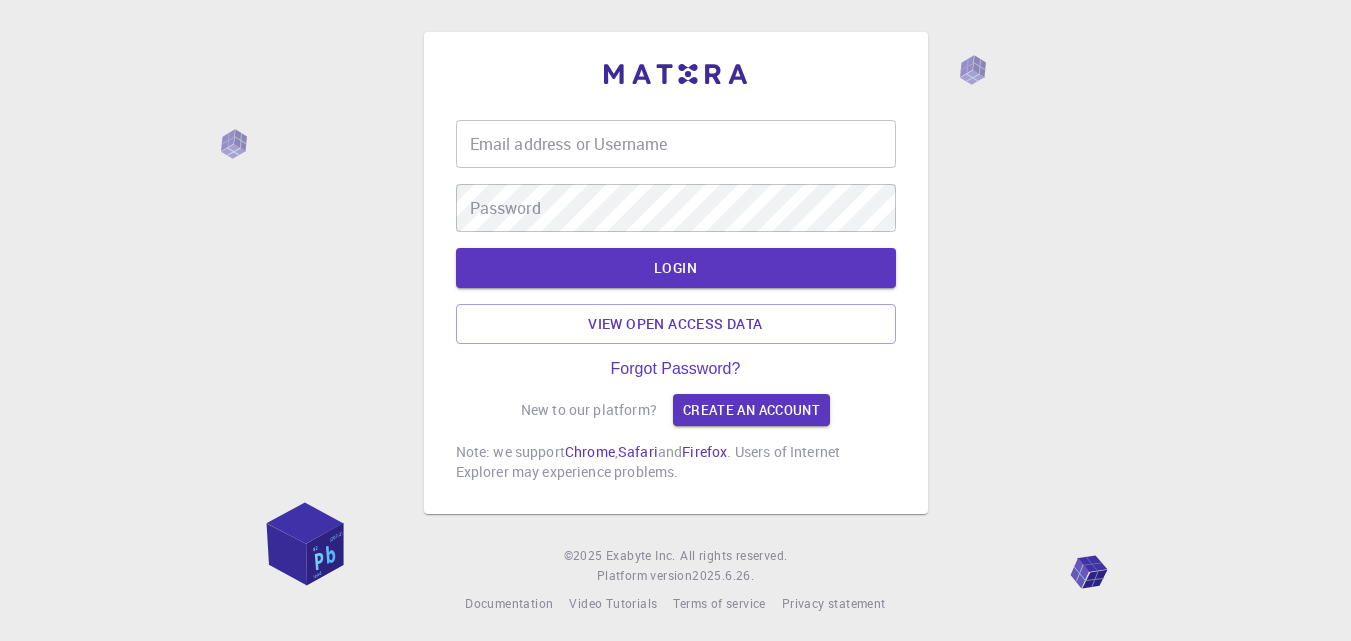 scroll, scrollTop: 0, scrollLeft: 0, axis: both 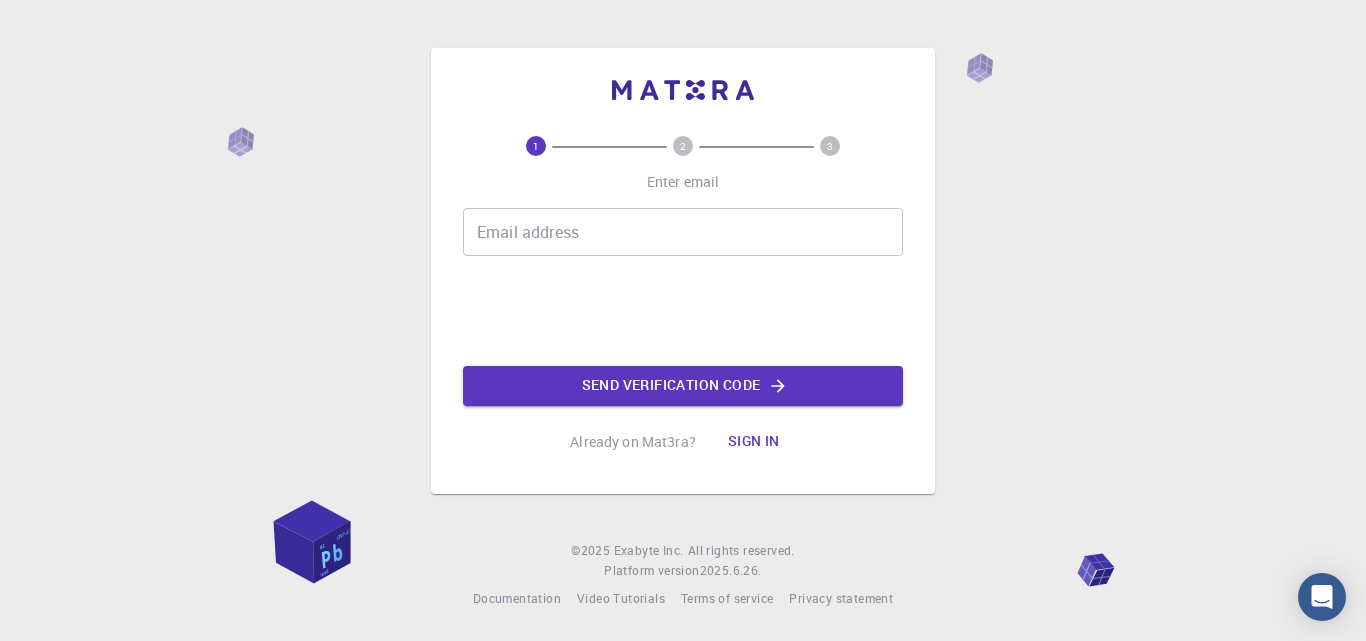 click on "Email address Email address" at bounding box center [683, 232] 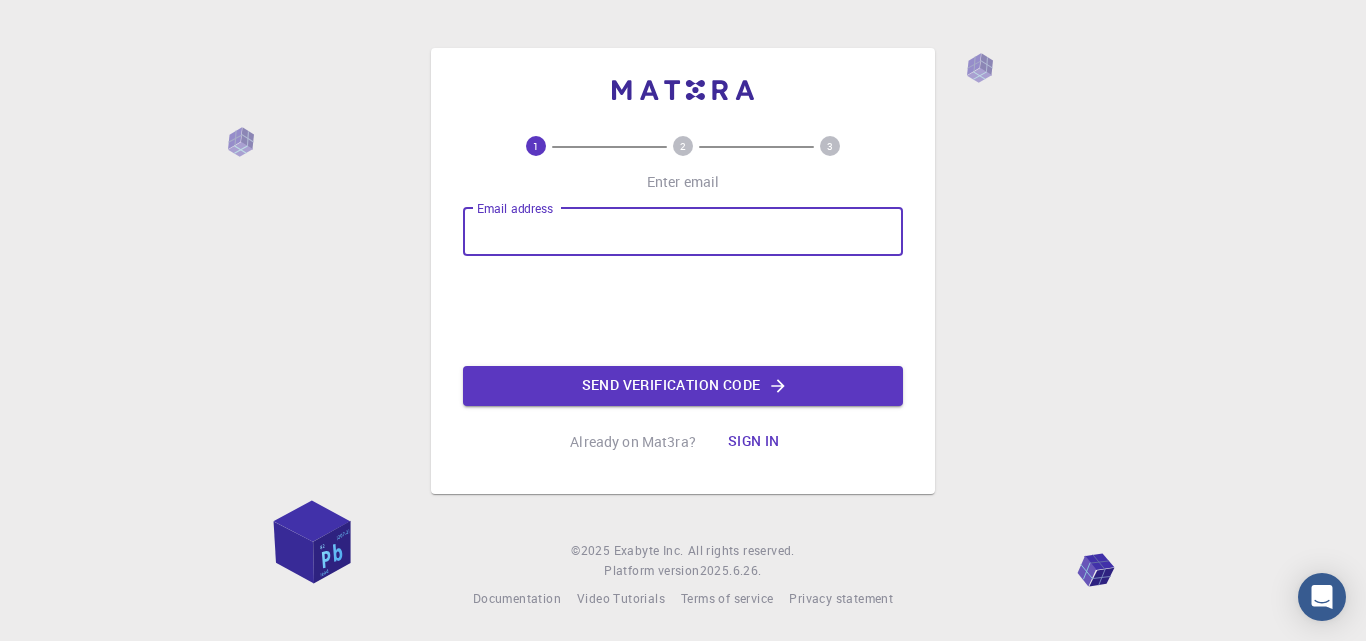 type on "[EMAIL]" 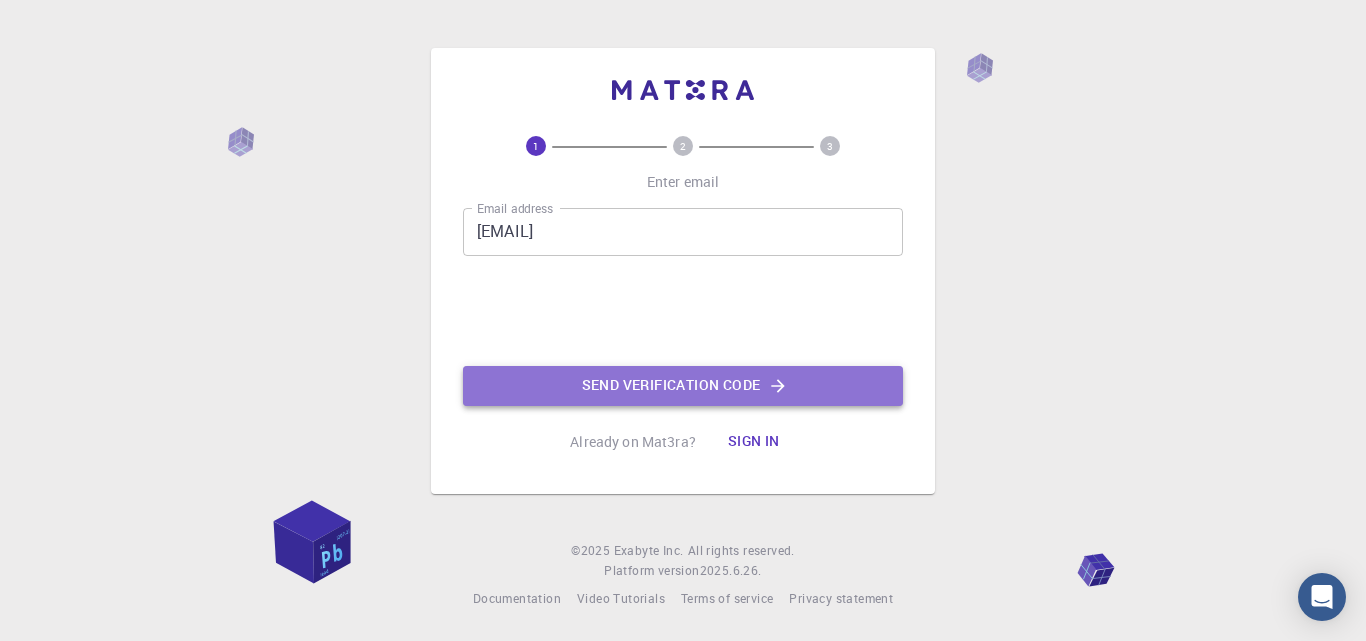click on "Send verification code" 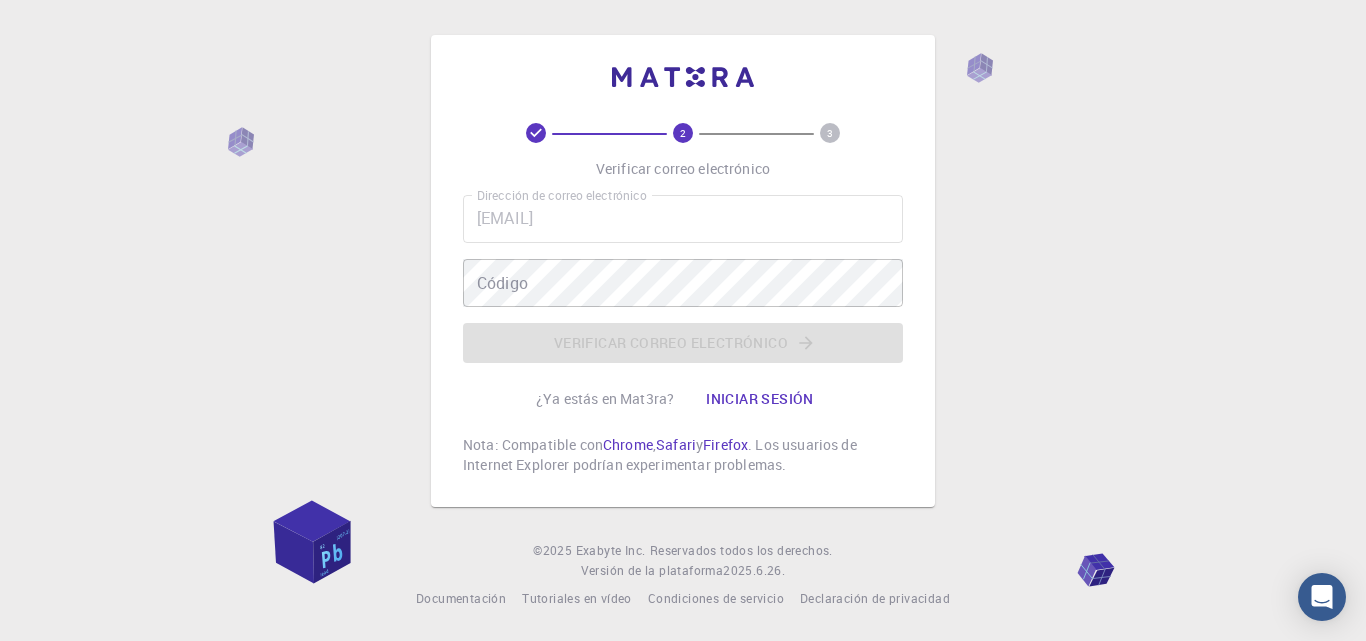 click on "2 3 Verificar correo electrónico Dirección de correo electrónico [EMAIL] Dirección de correo electrónico Código Código Verificar correo electrónico ¿Ya estás en Mat3ra? Iniciar sesión Nota: Compatible con   Chrome  ,   Safari   y   Firefox  . Los usuarios de Internet Explorer podrían experimentar problemas. ©  [YEAR]  Exabyte Inc.  Reservados todos los derechos. Versión de la plataforma [YEAR].6.26  . Documentación Tutoriales en vídeo Condiciones de servicio Declaración de privacidad" at bounding box center (683, 320) 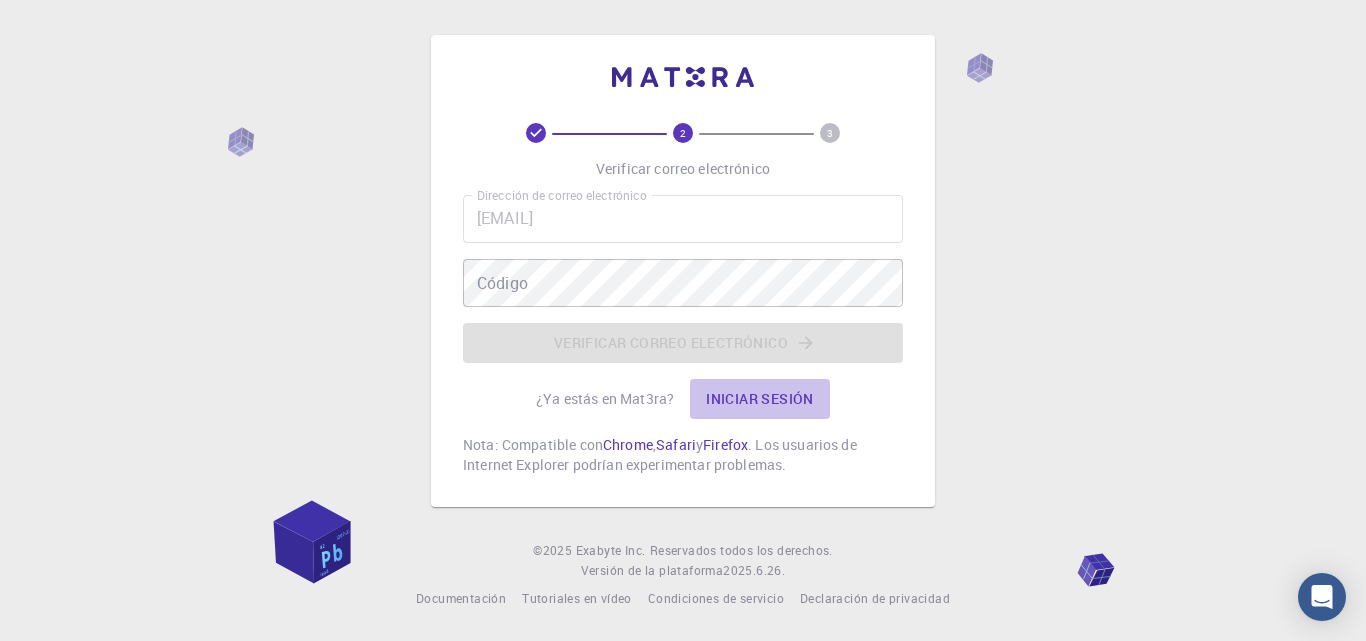 click on "Iniciar sesión" at bounding box center (760, 398) 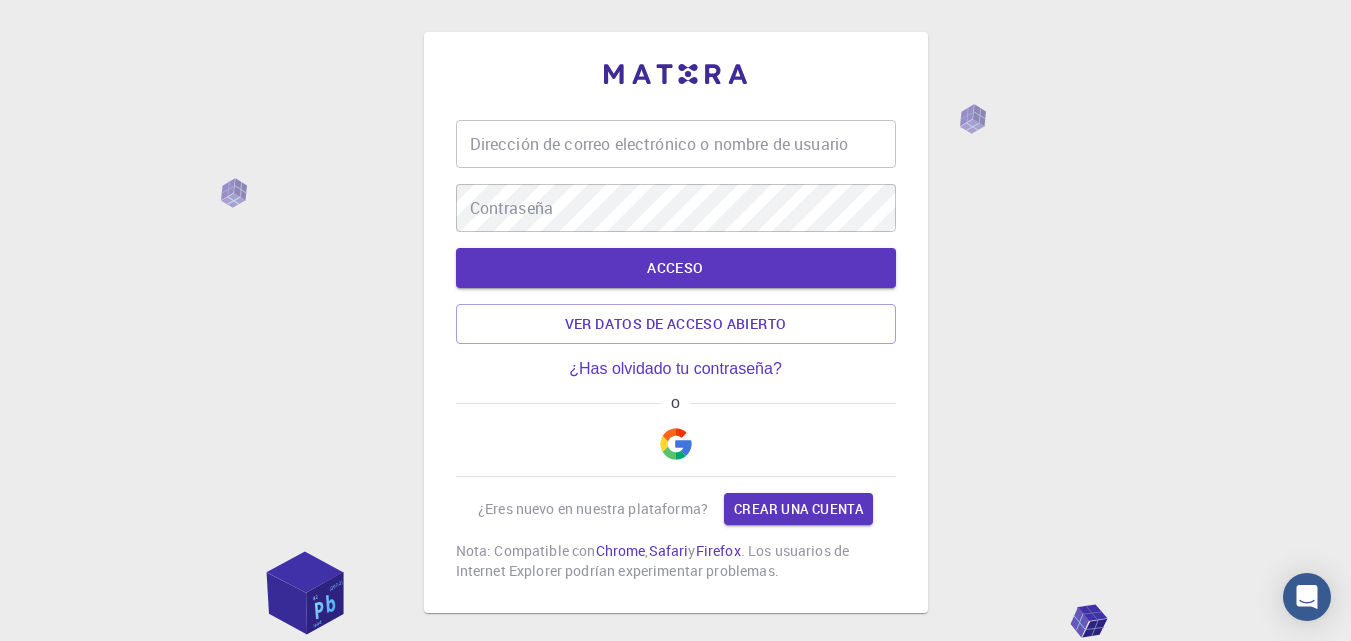 click at bounding box center (676, 444) 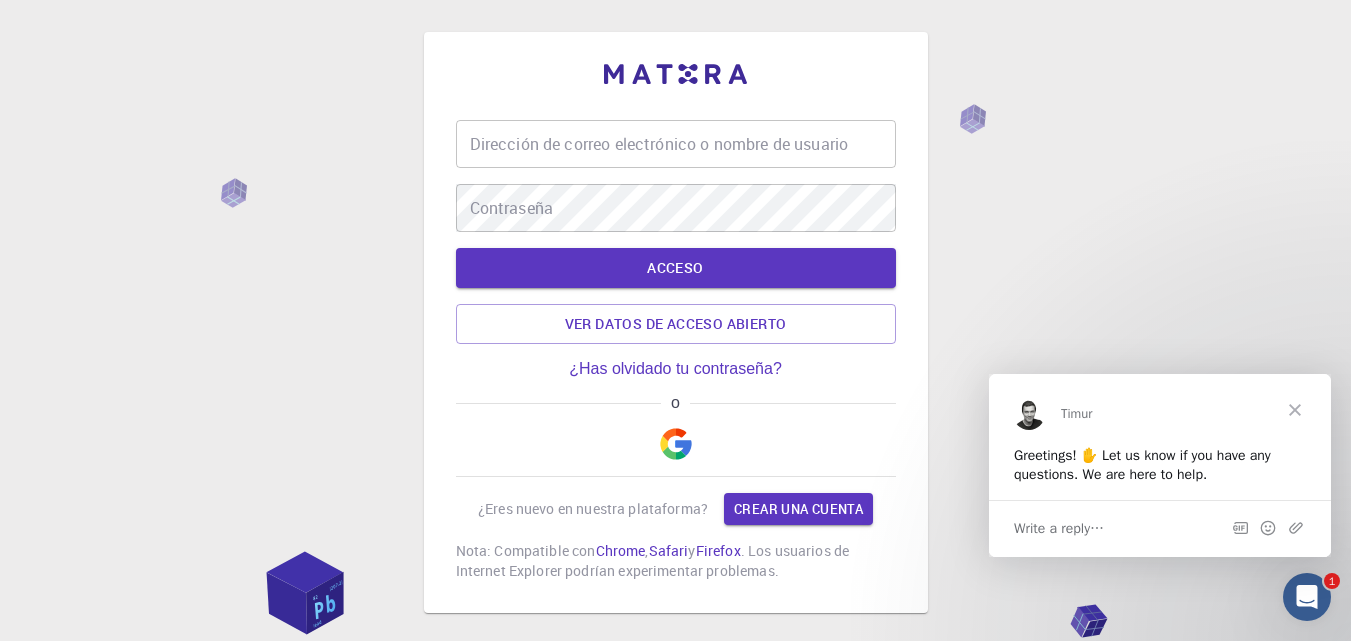 scroll, scrollTop: 0, scrollLeft: 0, axis: both 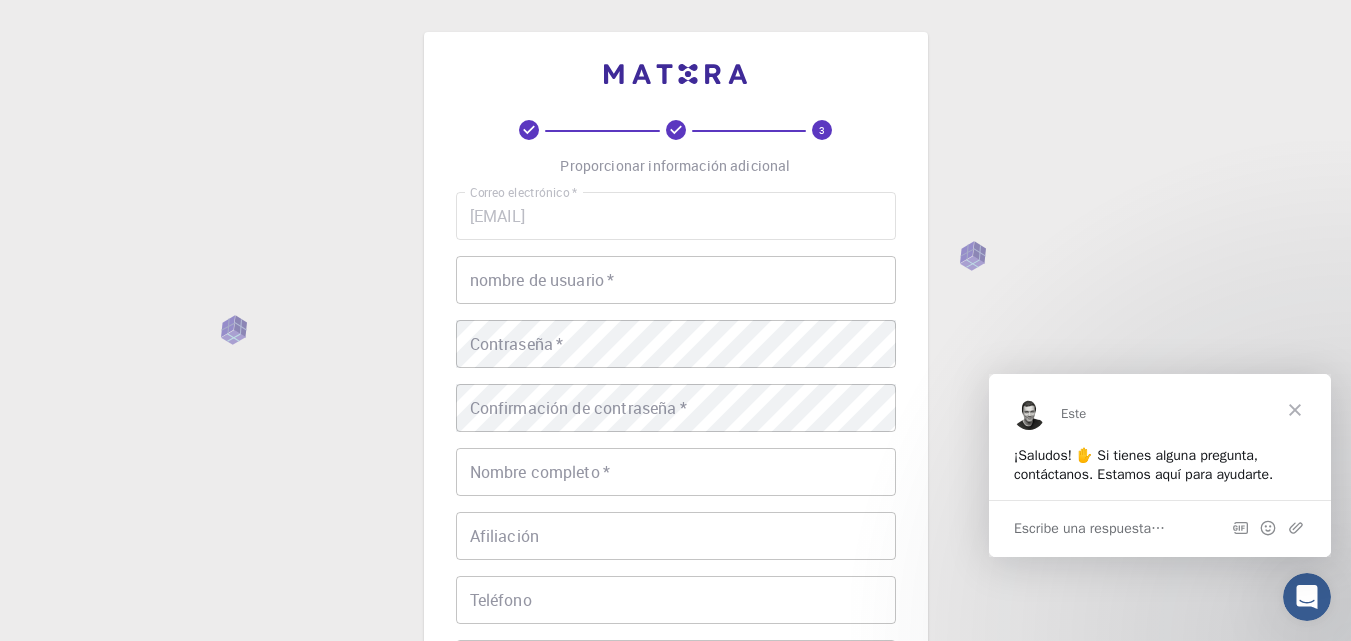 click on "nombre de usuario    *" at bounding box center (676, 280) 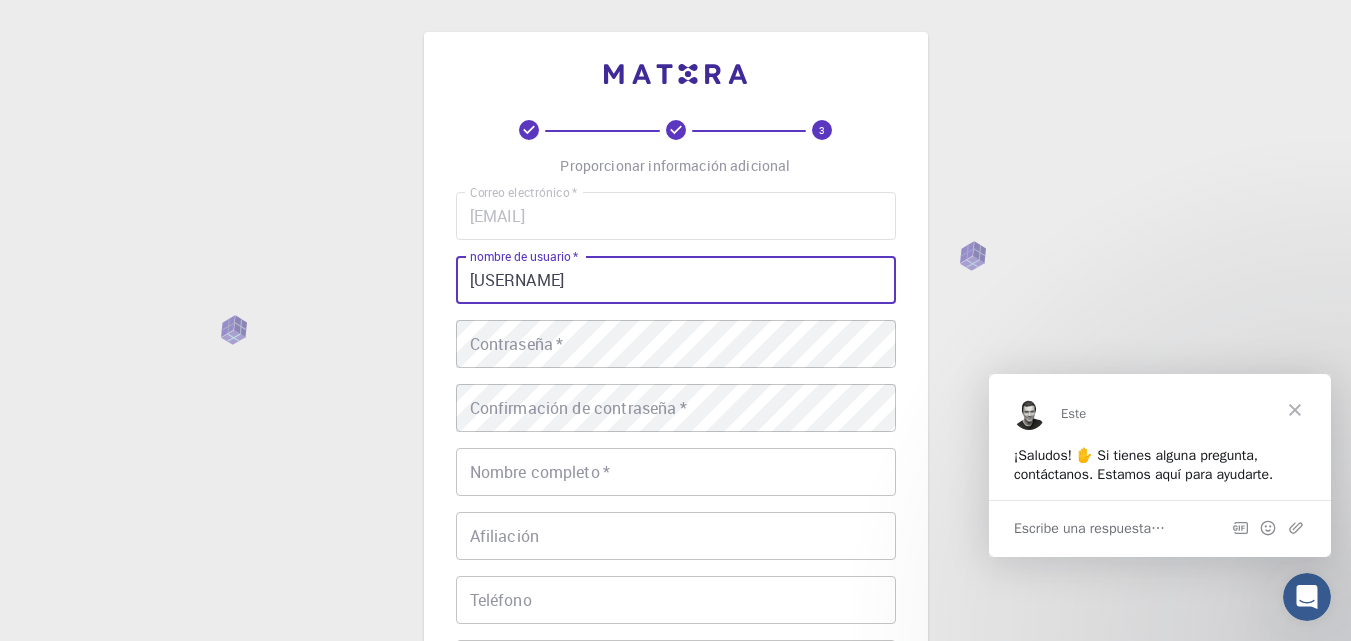 type on "[USERNAME]" 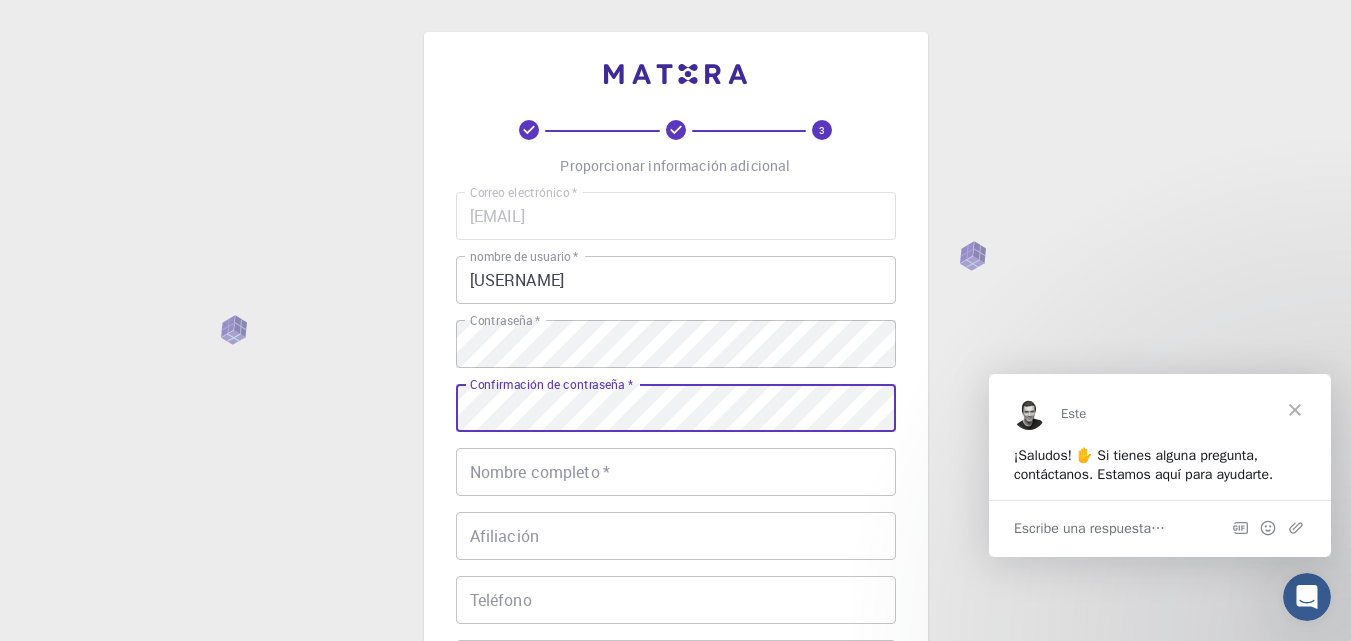 click on "3 Proporcionar información adicional Correo electrónico    * [EMAIL] Correo electrónico    * nombre de usuario    * [USERNAME] nombre de usuario    * Contraseña    * Contraseña    * Confirmación de contraseña    * Confirmación de contraseña    * Nombre completo    * Nombre completo    * Afiliación Afiliación Teléfono Teléfono Descripción Descripción Acepto el  Condiciones de servicio / Política de privacidad  * REGISTRO ¿Ya estás en Mat3ra? Iniciar sesión" at bounding box center (676, 459) 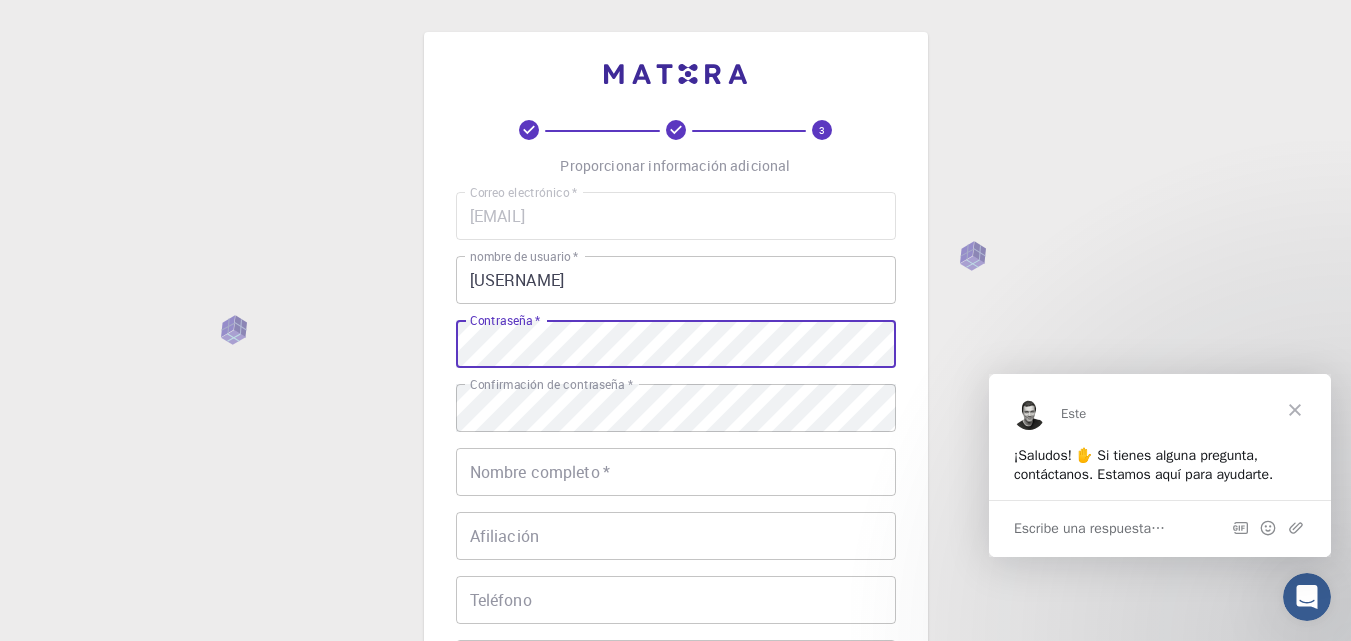 click on "3 Proporcionar información adicional Correo electrónico    * [EMAIL] Correo electrónico    * nombre de usuario    * [USERNAME] nombre de usuario    * Contraseña    * Contraseña    * Confirmación de contraseña    * Confirmación de contraseña    * Nombre completo    * Nombre completo    * Afiliación Afiliación Teléfono Teléfono Descripción Descripción Acepto el  Condiciones de servicio / Política de privacidad  * REGISTRO ¿Ya estás en Mat3ra? Iniciar sesión ©  [YEAR]  Exabyte Inc.  Reservados todos los derechos. Versión de la plataforma [YEAR].6.26  . Documentación Tutoriales en vídeo Condiciones de servicio Declaración de privacidad" at bounding box center (675, 509) 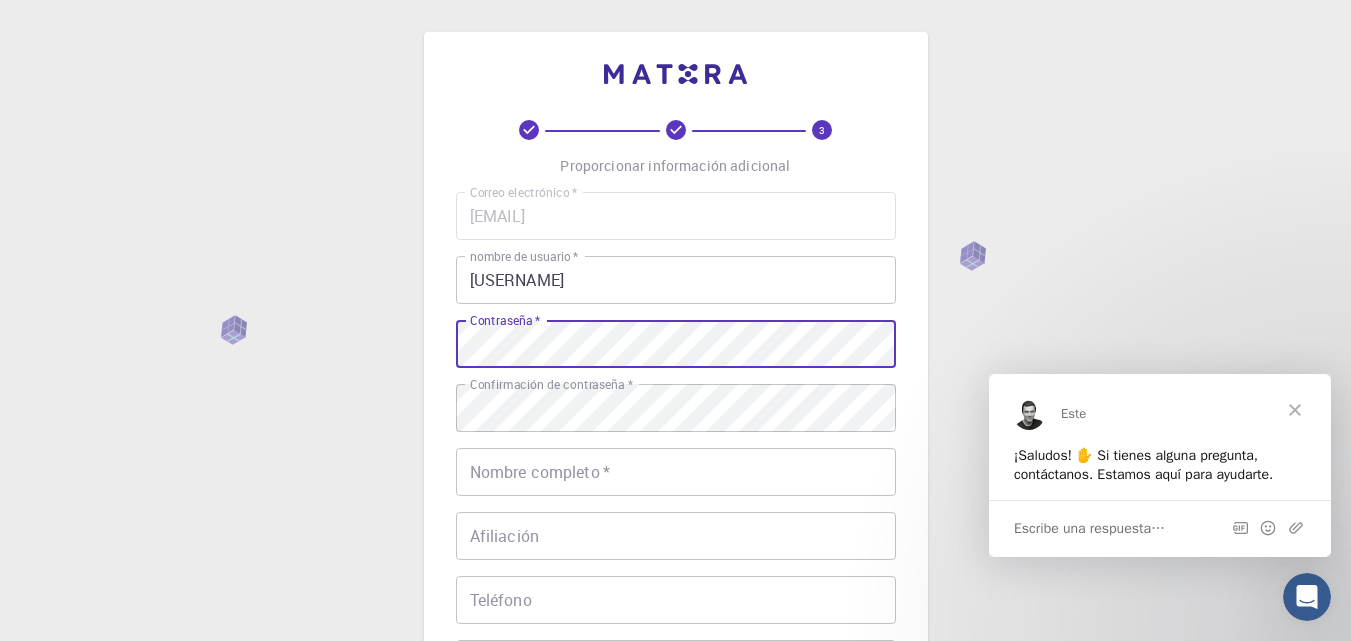 click on "3 Proporcionar información adicional Correo electrónico    * [EMAIL] Correo electrónico    * nombre de usuario    * [USERNAME] nombre de usuario    * Contraseña    * Contraseña    * Confirmación de contraseña    * Confirmación de contraseña    * Nombre completo    * Nombre completo    * Afiliación Afiliación Teléfono Teléfono Descripción Descripción Acepto el  Condiciones de servicio / Política de privacidad  * REGISTRO ¿Ya estás en Mat3ra? Iniciar sesión ©  [YEAR]  Exabyte Inc.  Reservados todos los derechos. Versión de la plataforma [YEAR].6.26  . Documentación Tutoriales en vídeo Condiciones de servicio Declaración de privacidad" at bounding box center (675, 509) 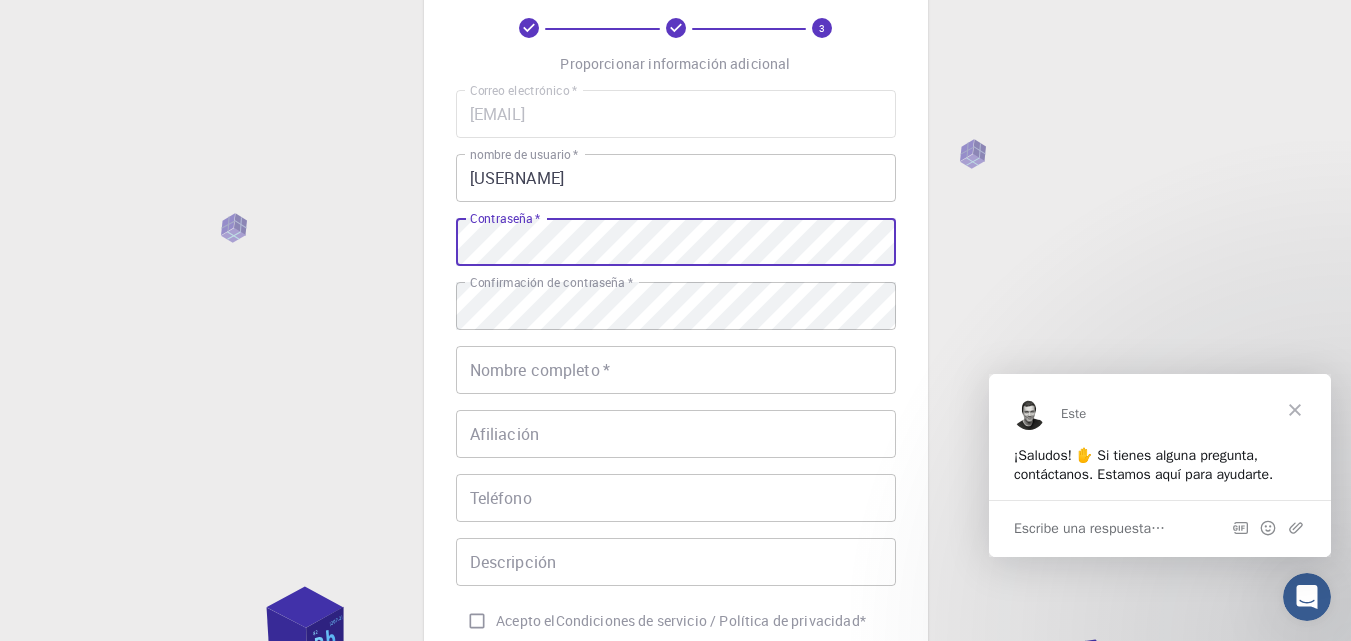 scroll, scrollTop: 200, scrollLeft: 0, axis: vertical 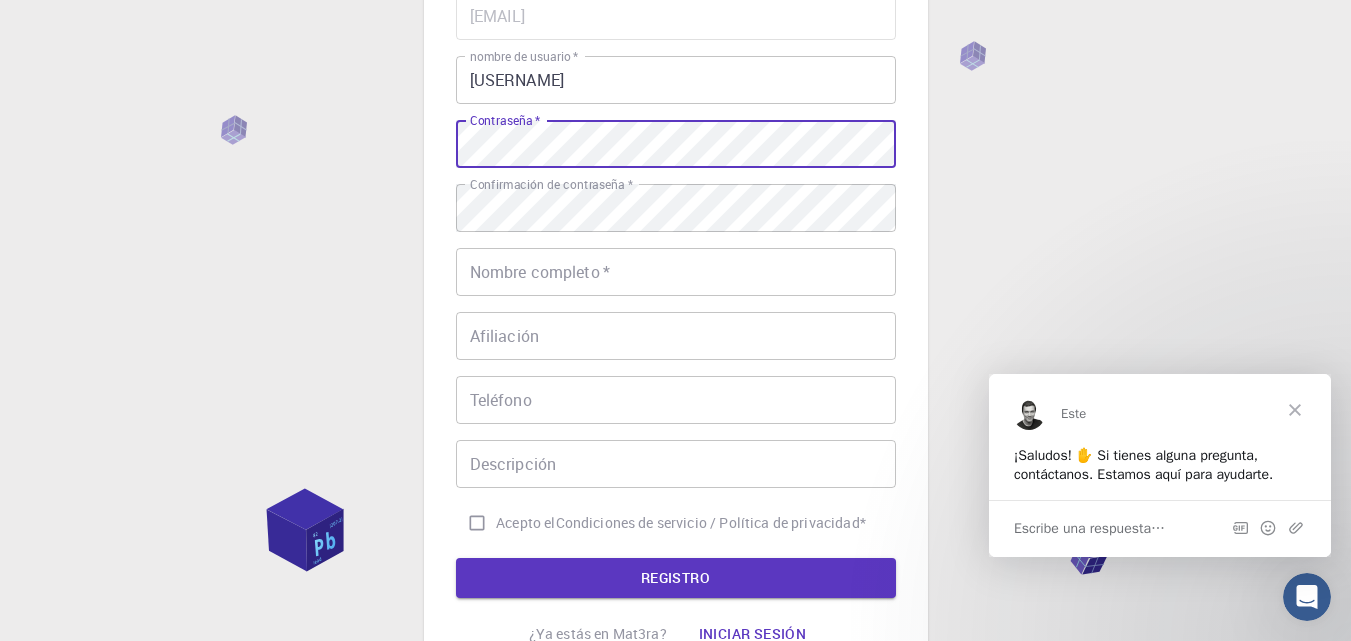 click on "Nombre completo    *" at bounding box center (676, 272) 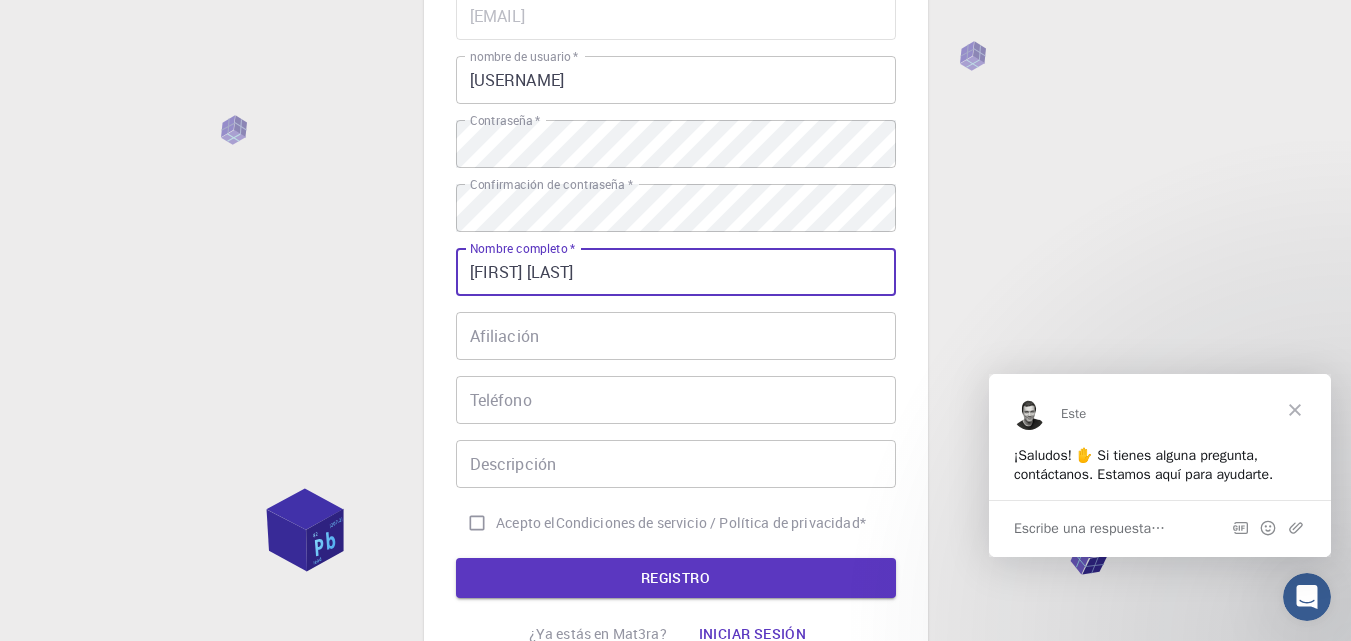 type on "[FIRST] [LAST]" 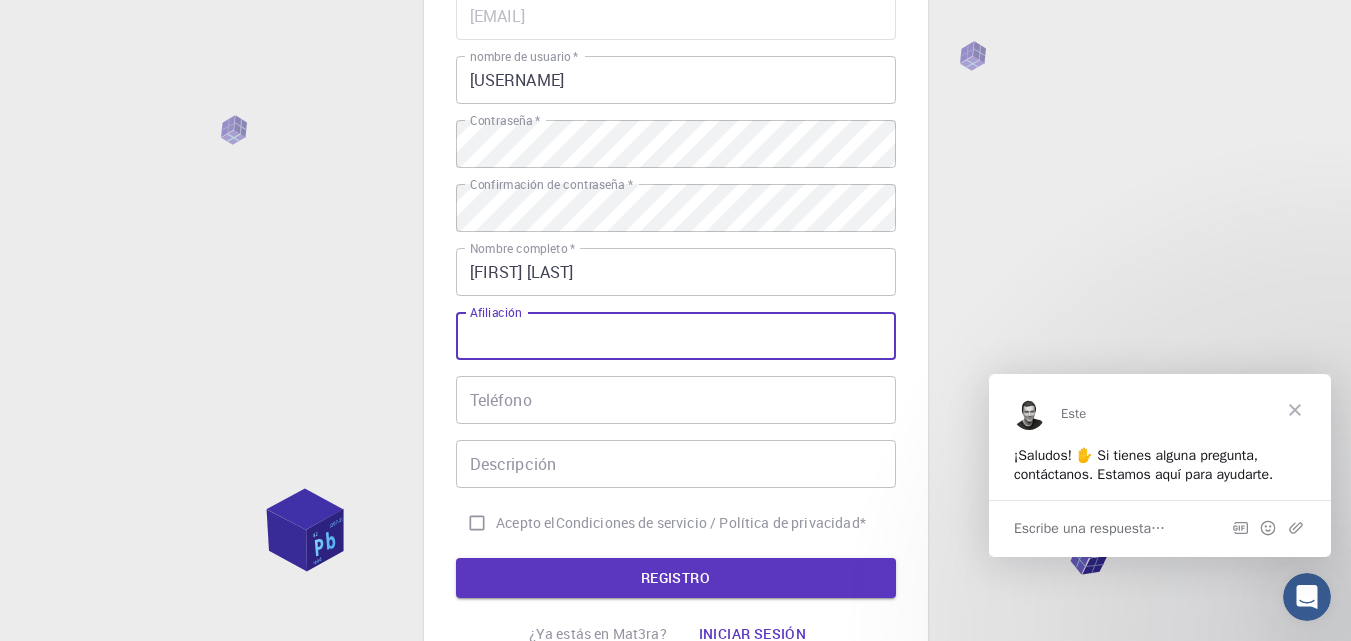 click on "Afiliación" at bounding box center [676, 336] 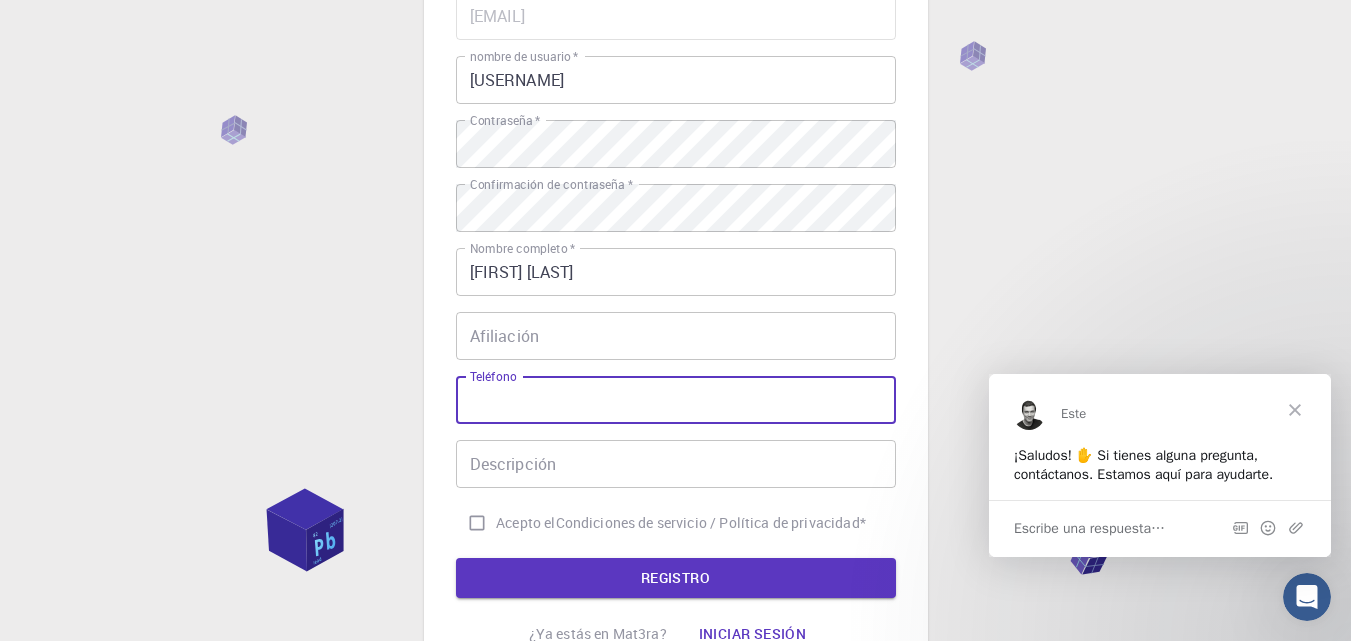 click on "Descripción" at bounding box center [676, 464] 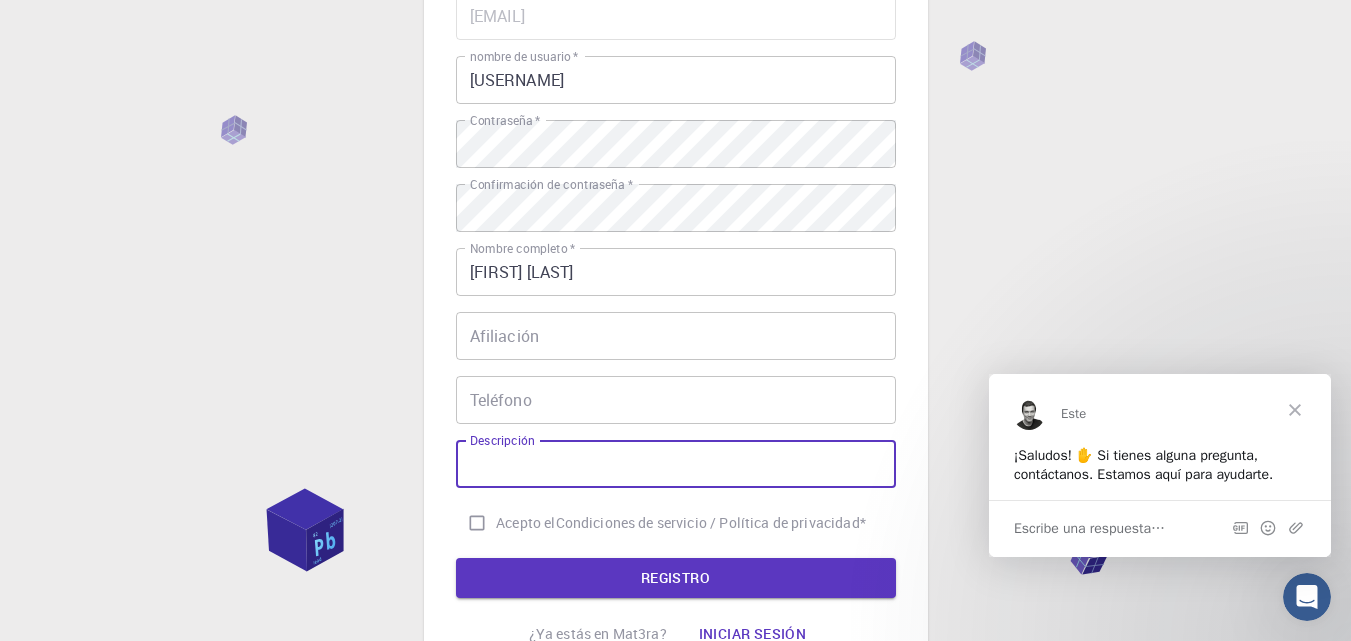 click on "Acepto el  Condiciones de servicio / Política de privacidad  *" at bounding box center [477, 523] 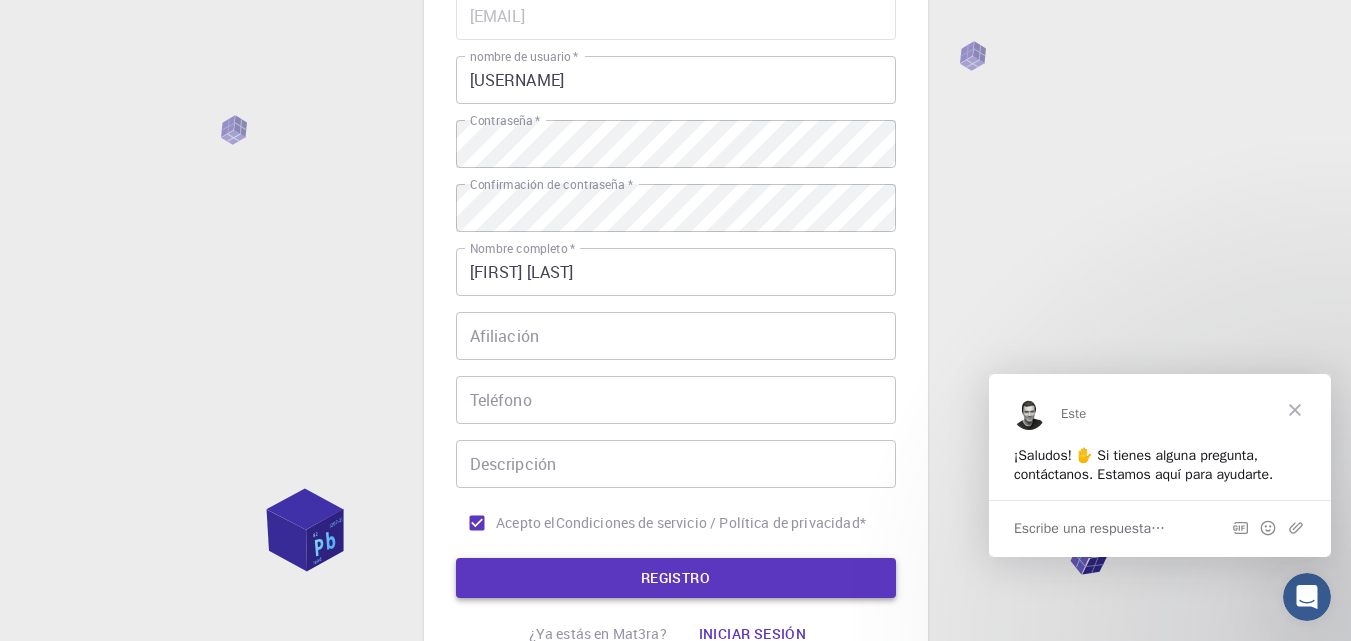 click on "REGISTRO" at bounding box center [676, 578] 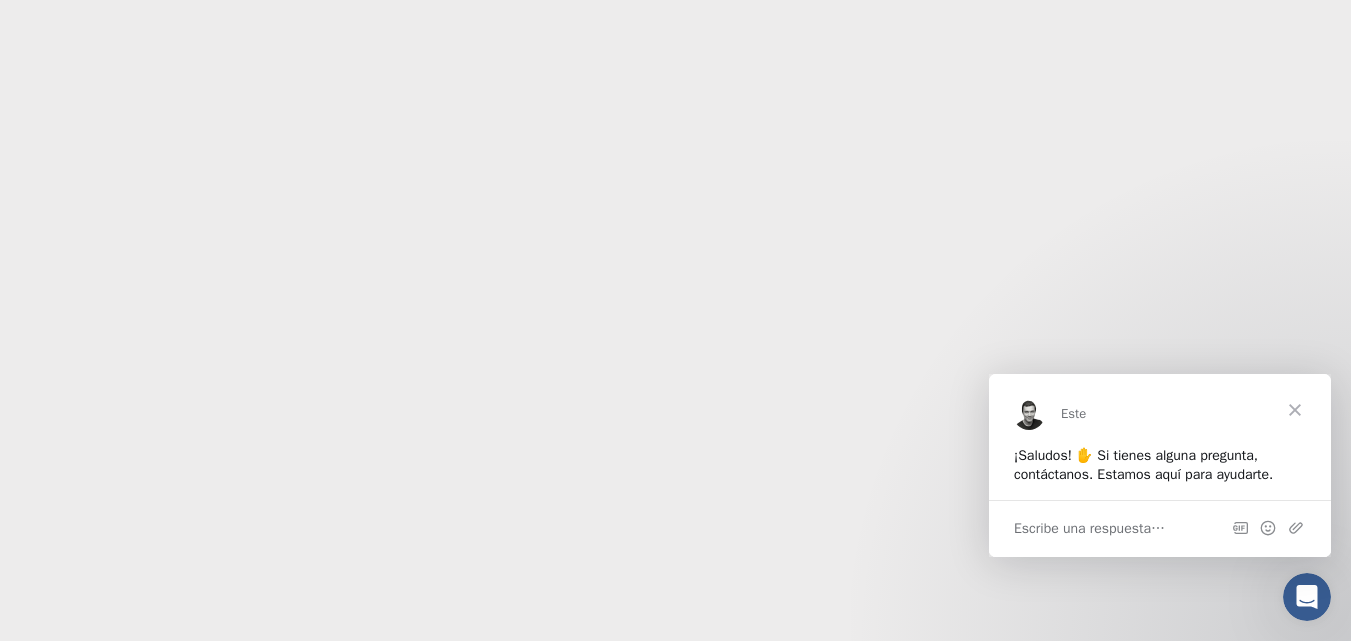 scroll, scrollTop: 0, scrollLeft: 0, axis: both 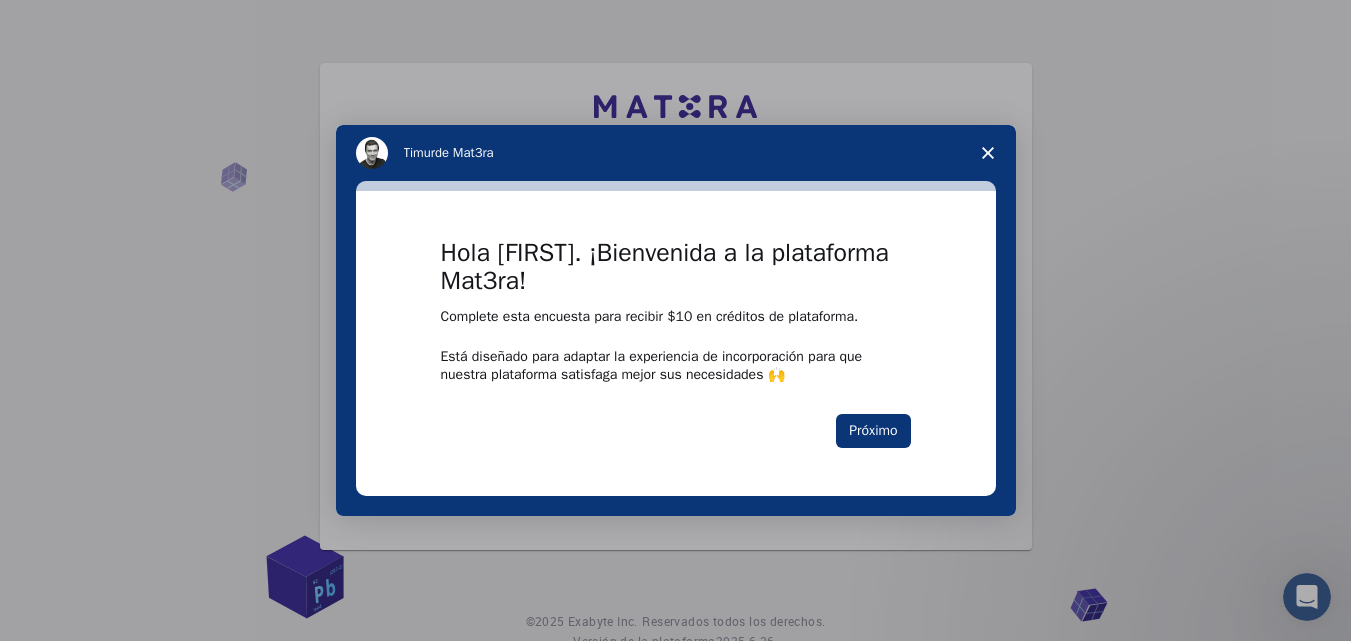 click 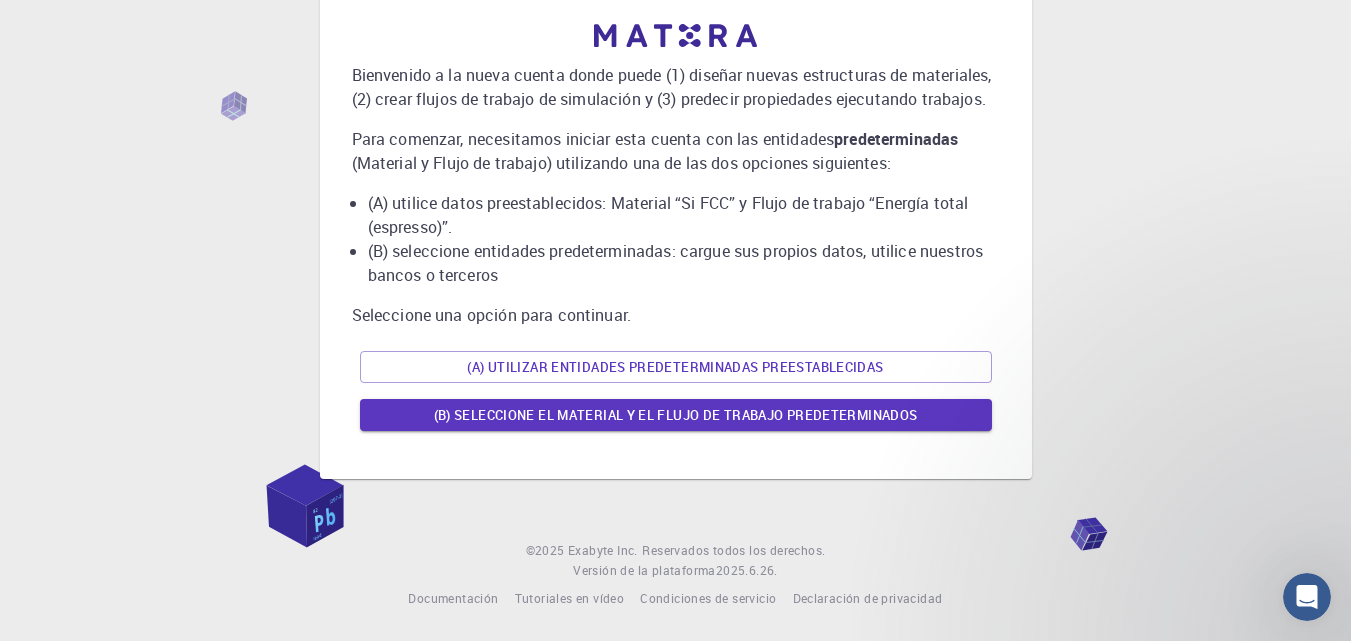 scroll, scrollTop: 0, scrollLeft: 0, axis: both 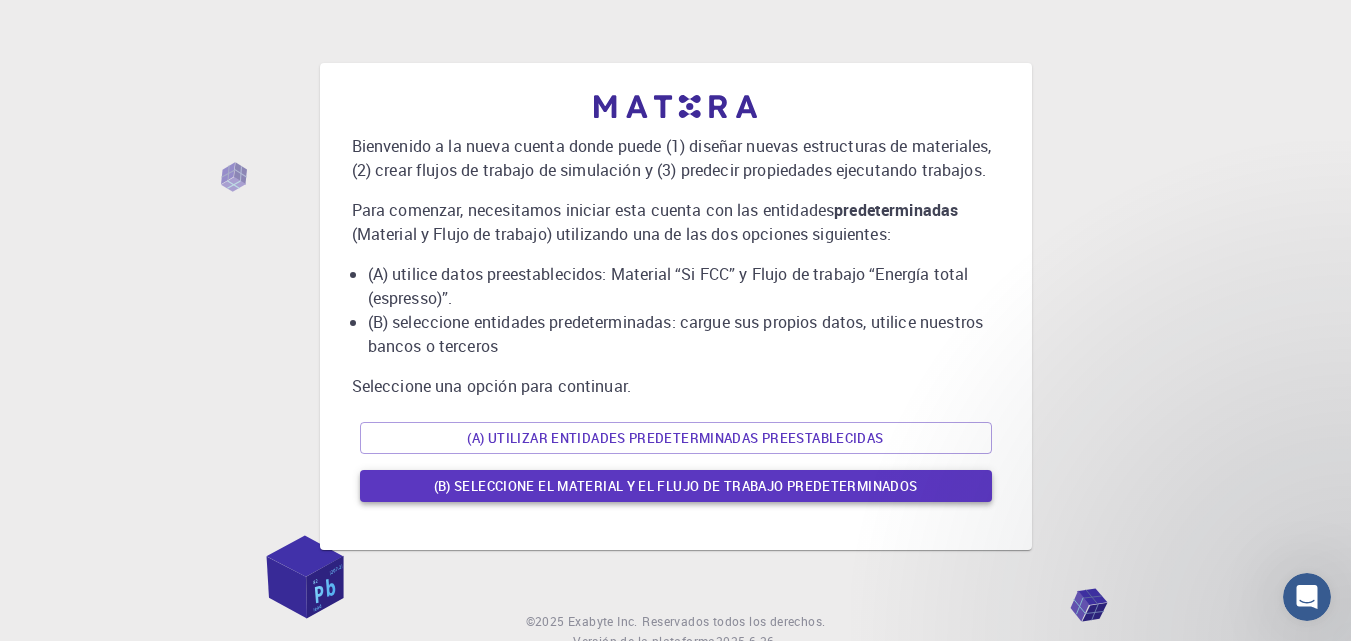 click on "(B) Seleccione el material y el flujo de trabajo predeterminados" at bounding box center [676, 486] 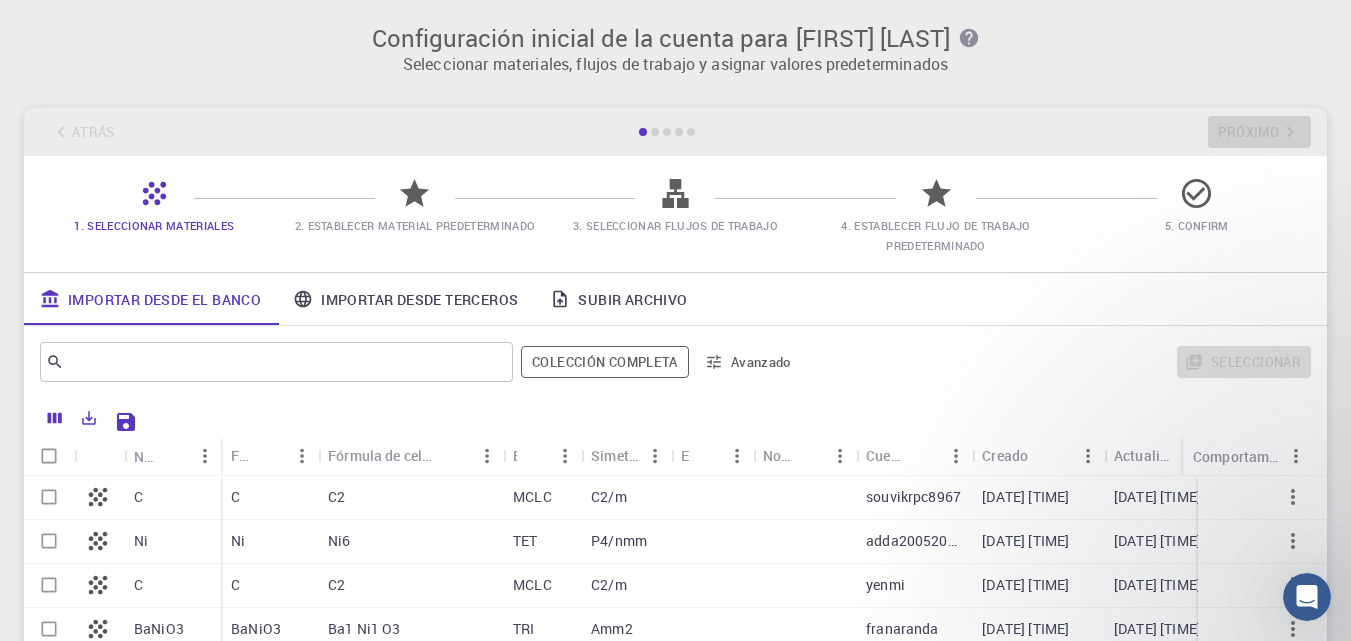 scroll, scrollTop: 100, scrollLeft: 0, axis: vertical 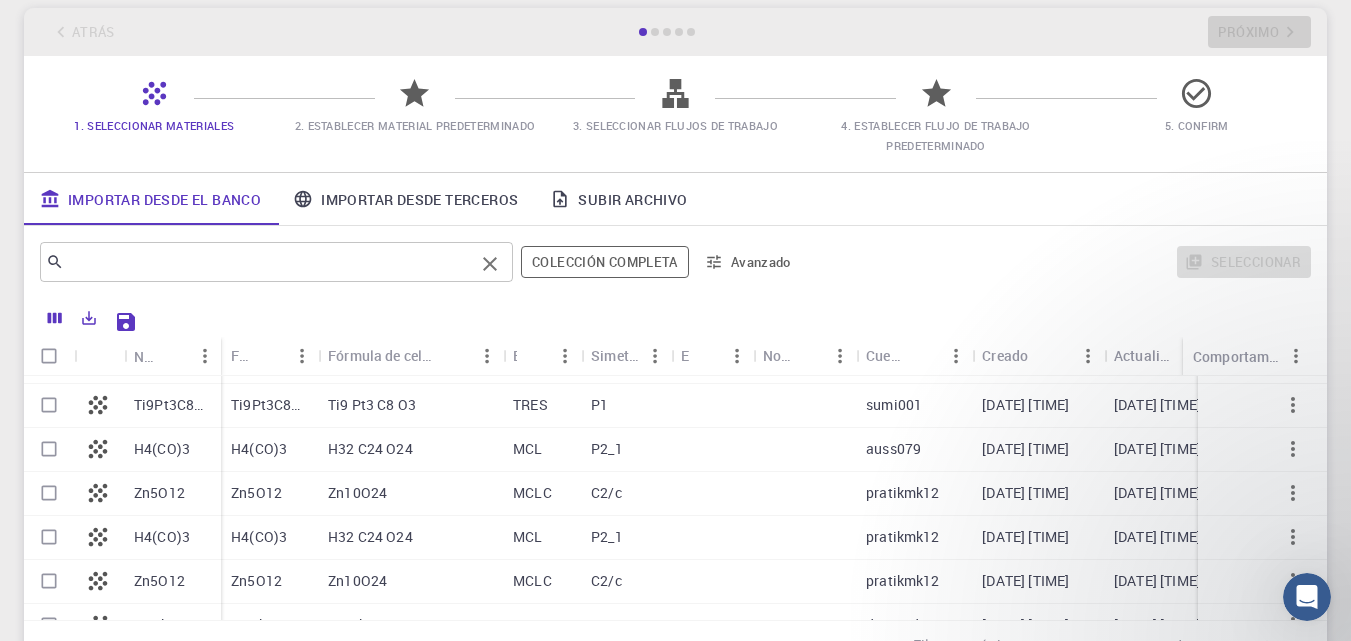 click at bounding box center (269, 262) 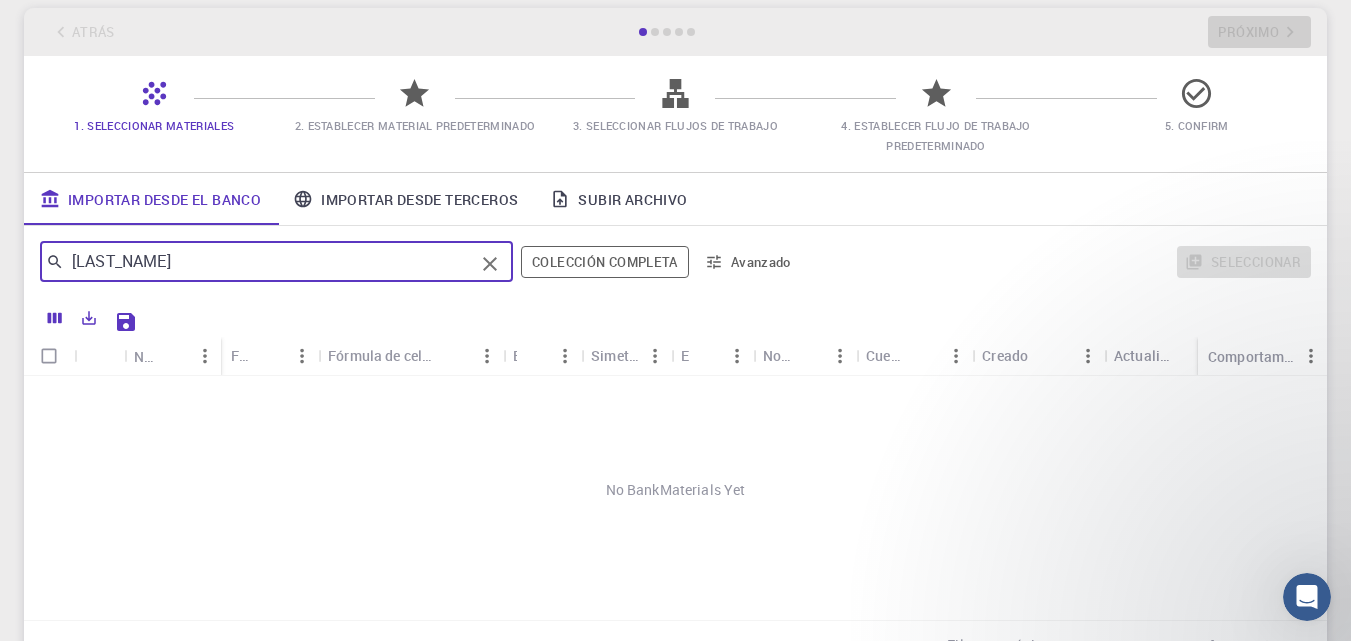 scroll, scrollTop: 0, scrollLeft: 0, axis: both 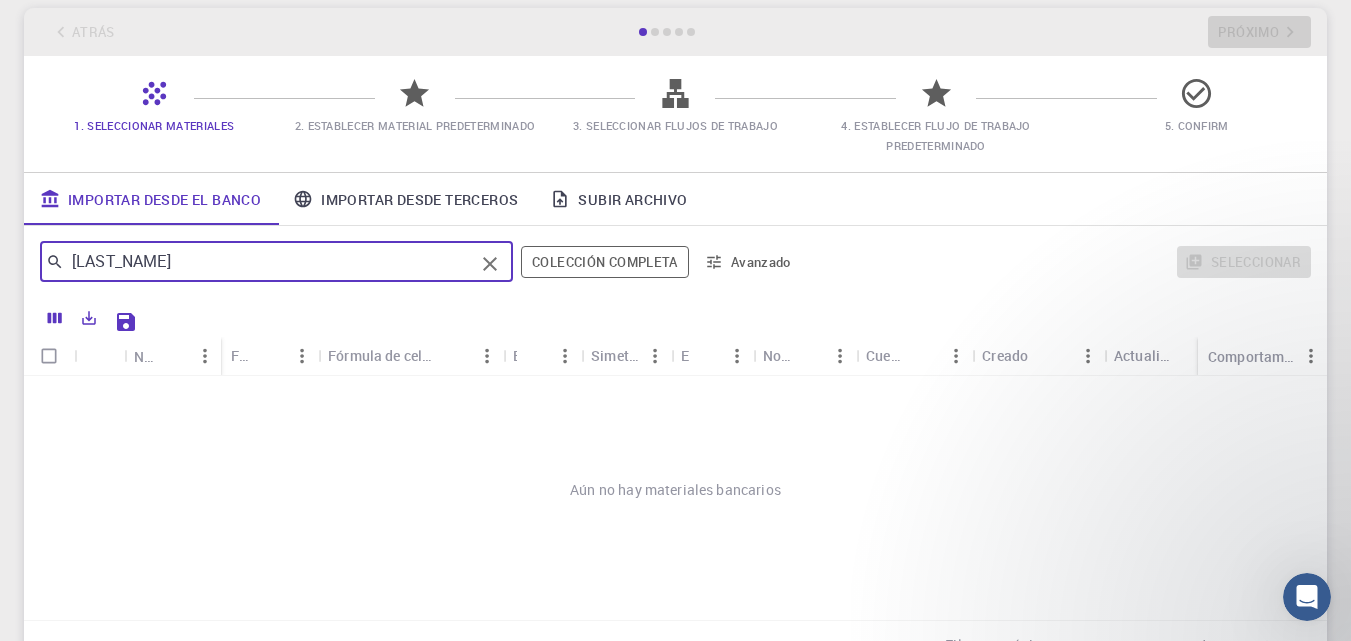 type on "[LAST_NAME]" 